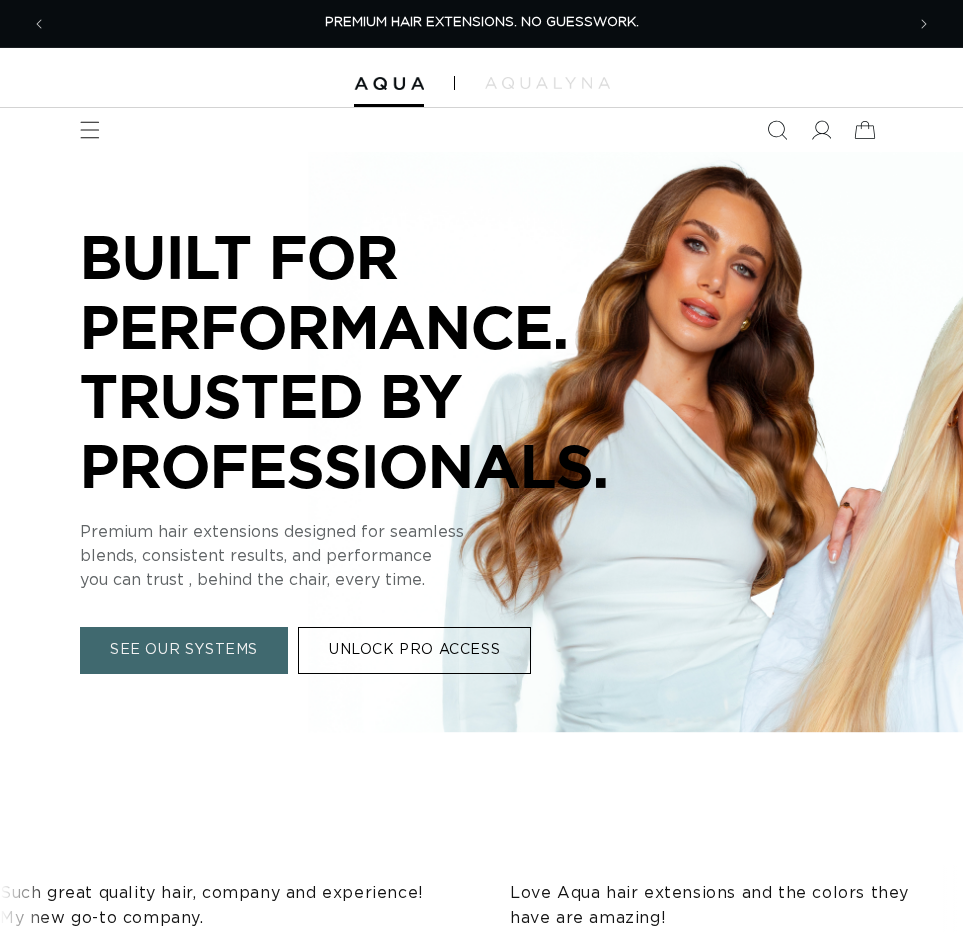 scroll, scrollTop: 0, scrollLeft: 0, axis: both 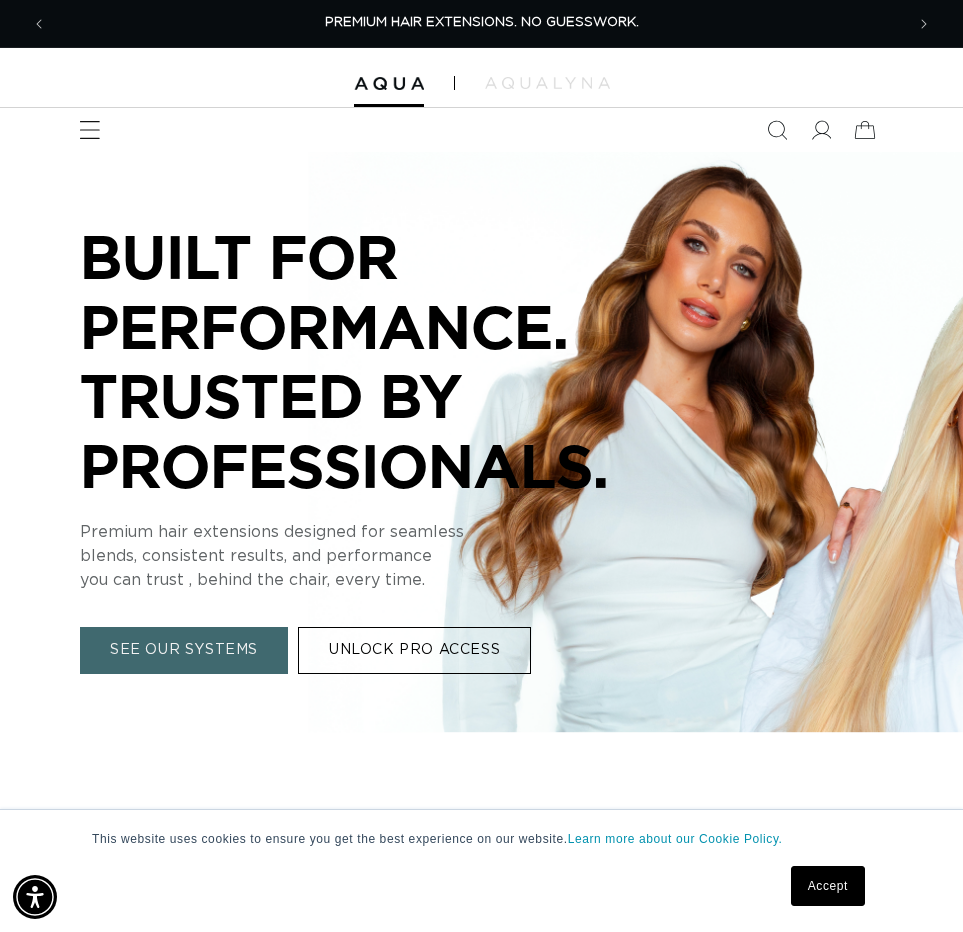 click 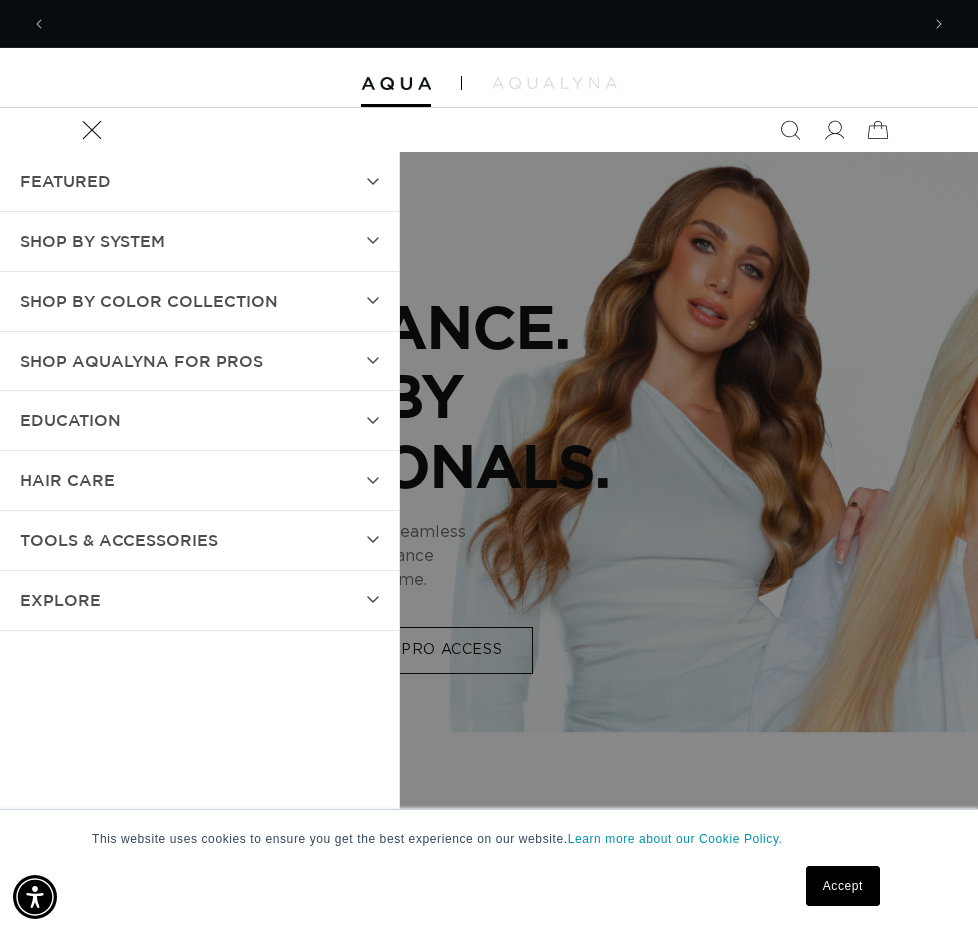 scroll, scrollTop: 0, scrollLeft: 1744, axis: horizontal 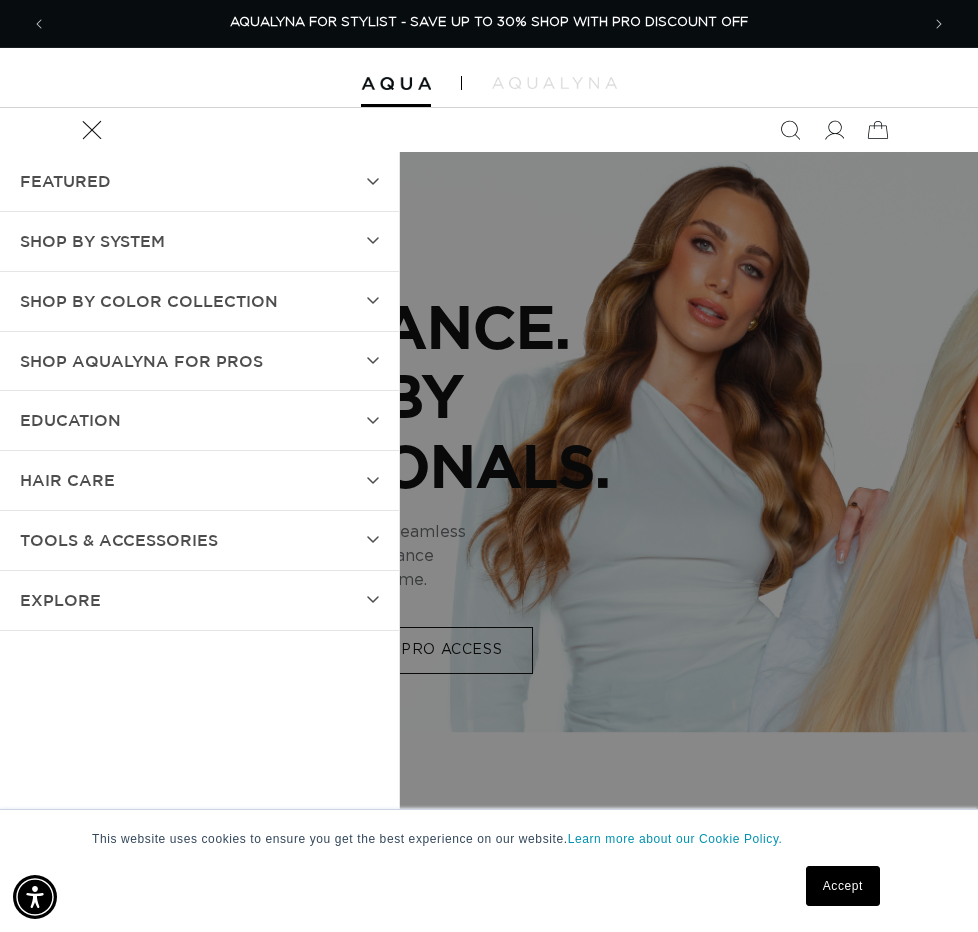 click on "SHOP BY SYSTEM" at bounding box center [199, 241] 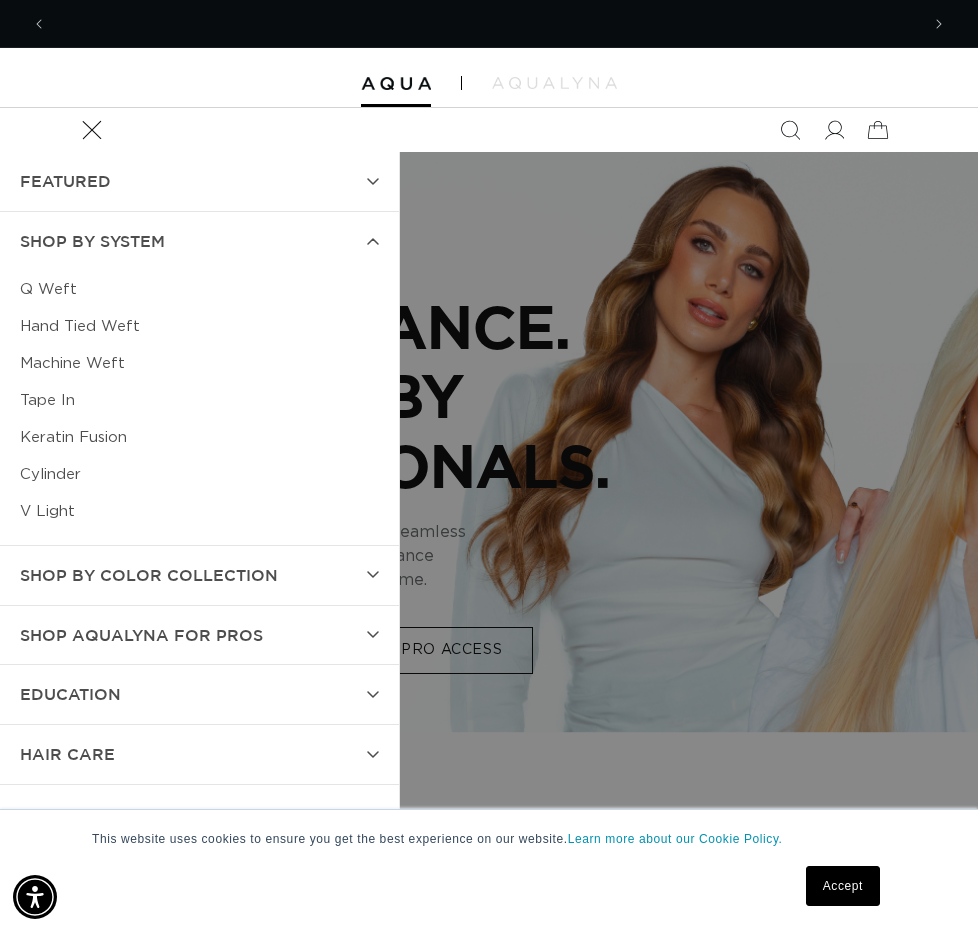 scroll, scrollTop: 0, scrollLeft: 1744, axis: horizontal 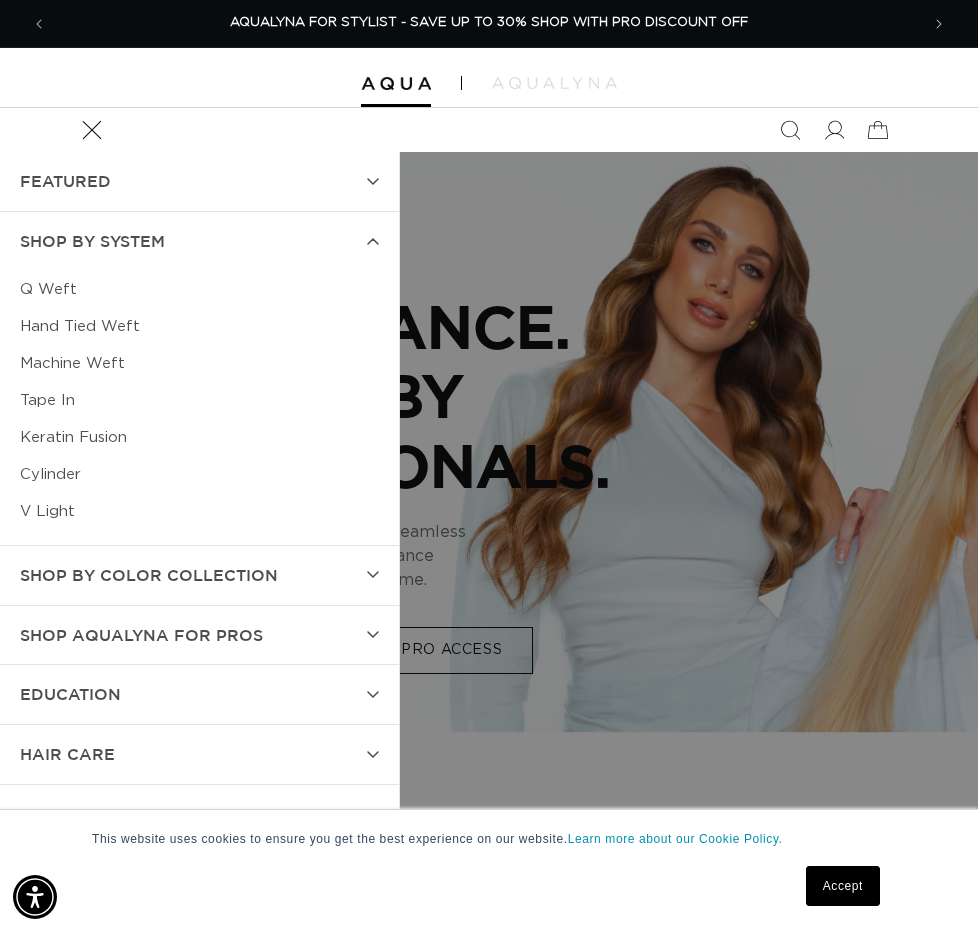 click on "SHOP BY SYSTEM" at bounding box center (199, 241) 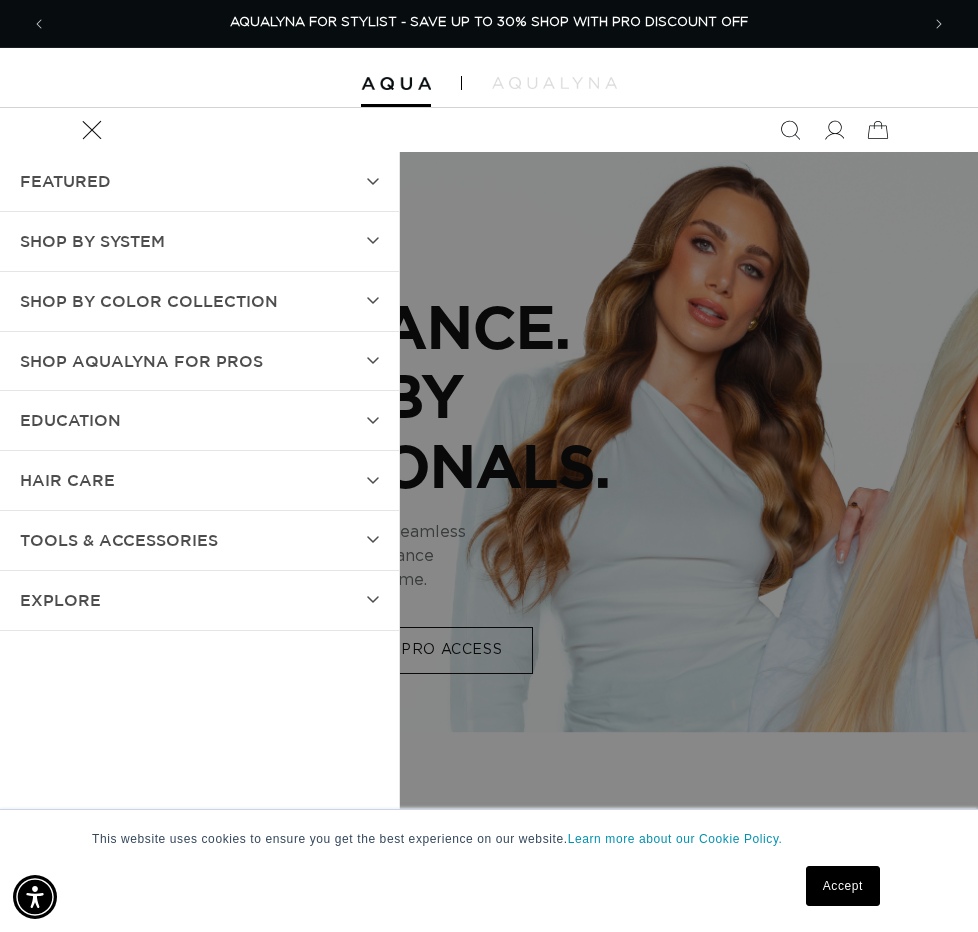 click on "Shop by Color Collection" at bounding box center [149, 301] 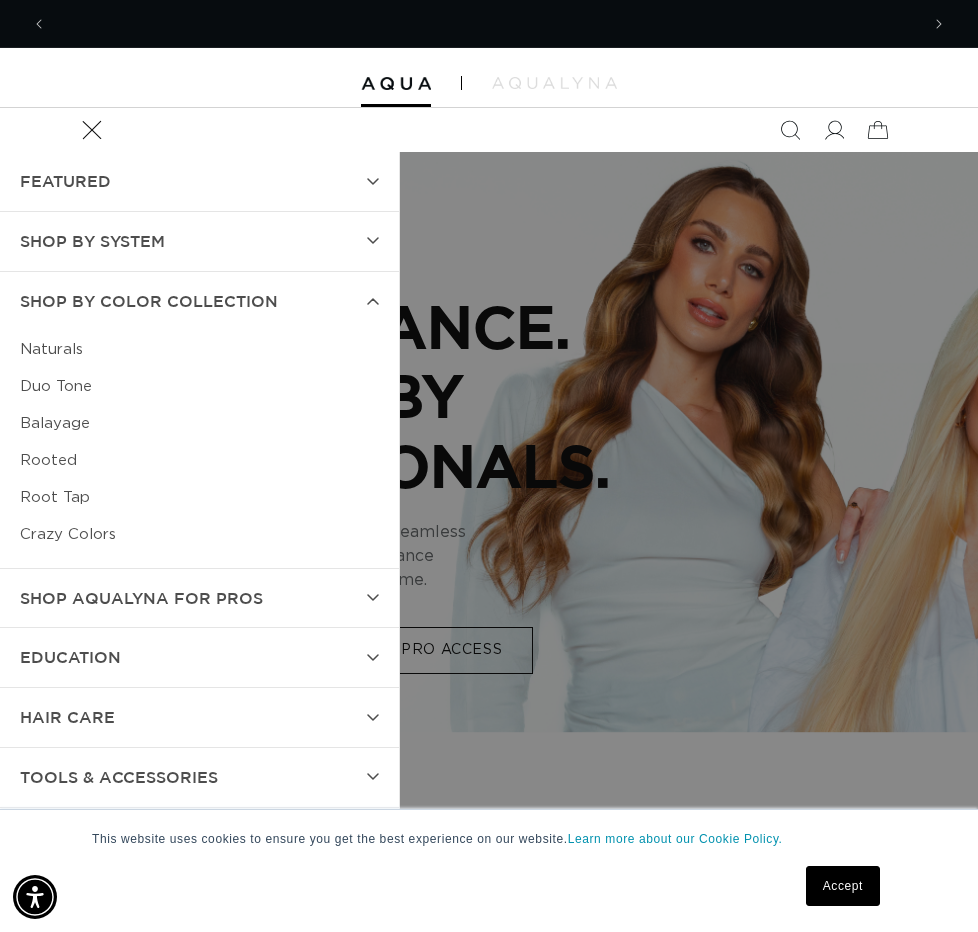 scroll, scrollTop: 0, scrollLeft: 0, axis: both 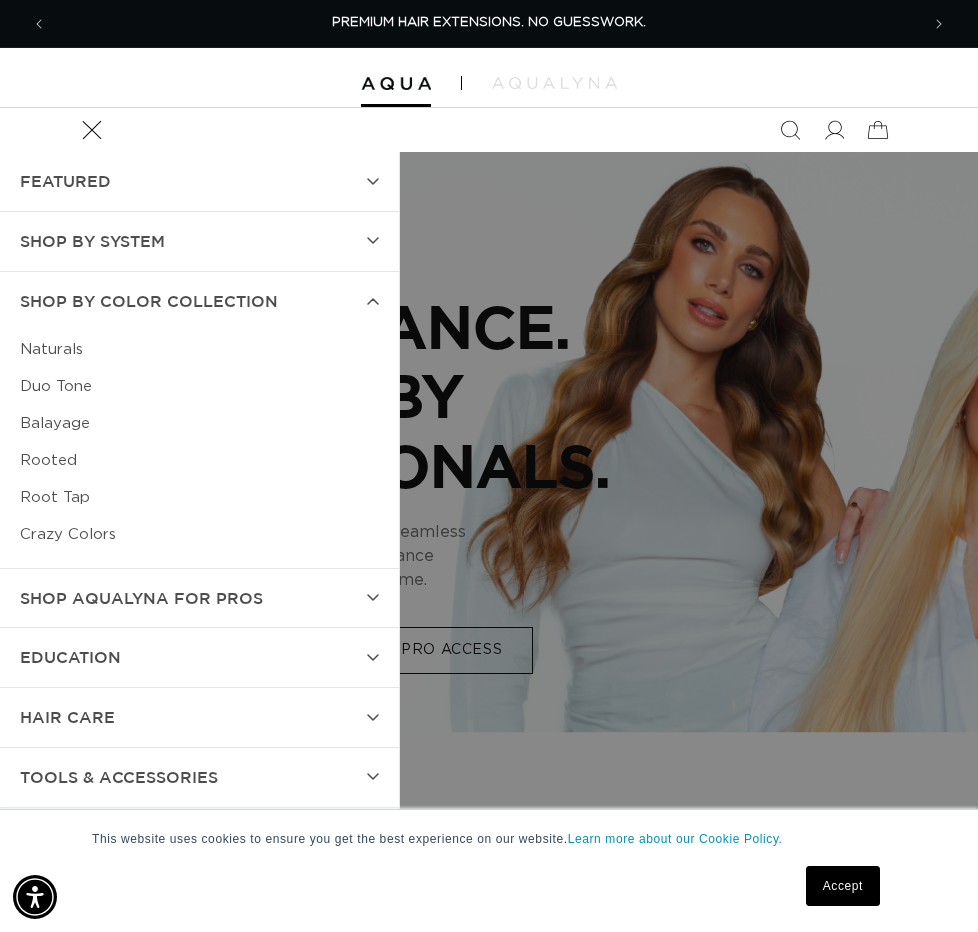 click on "Shop by Color Collection" at bounding box center [149, 301] 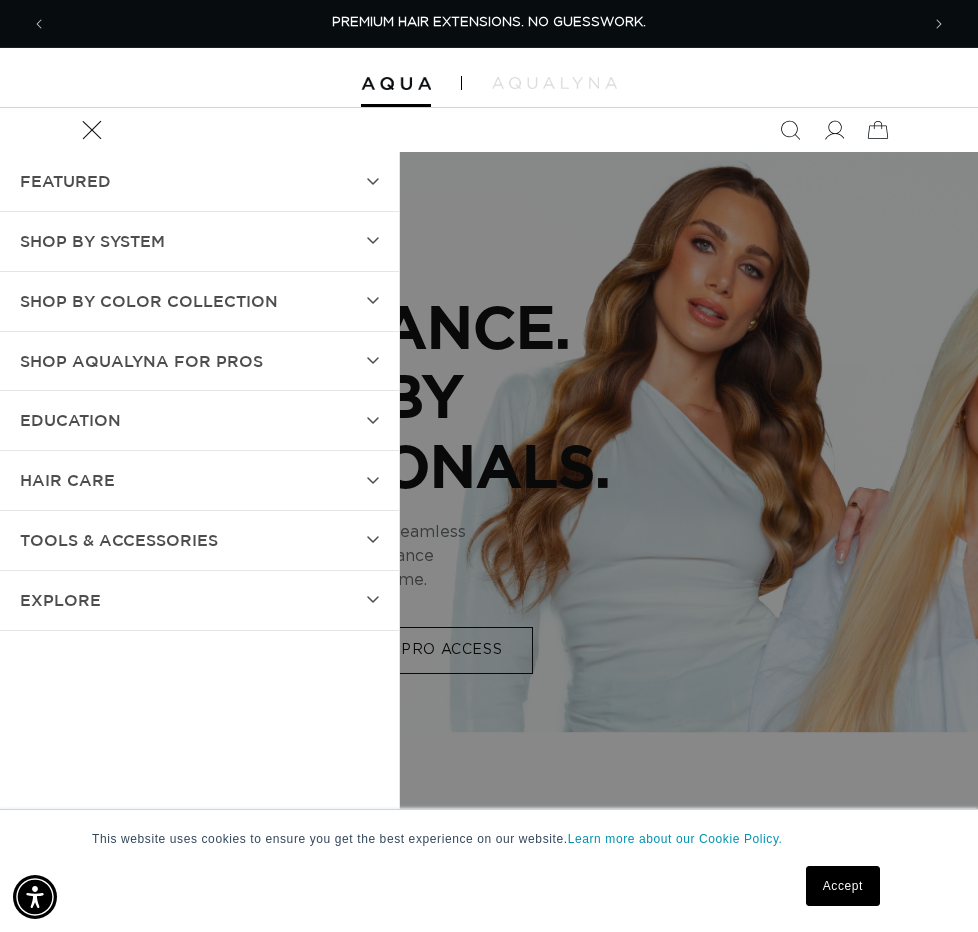 click on "Shop AquaLyna for Pros" at bounding box center (141, 361) 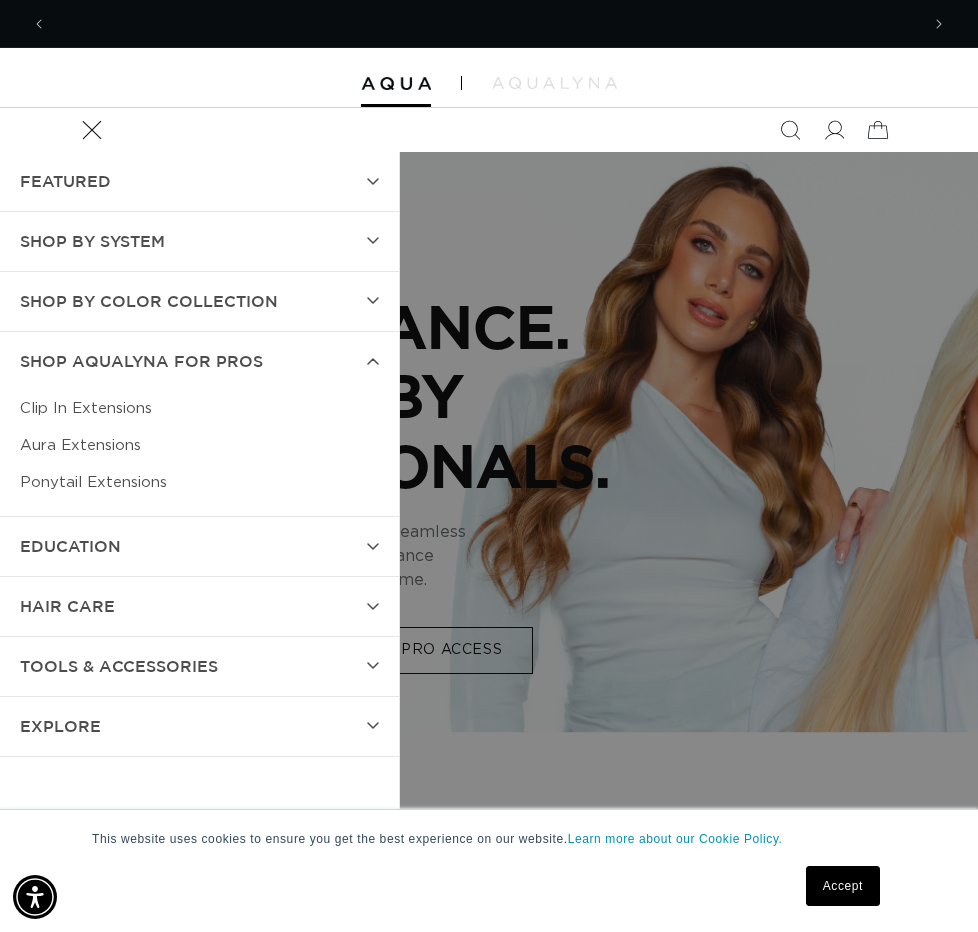 scroll, scrollTop: 0, scrollLeft: 872, axis: horizontal 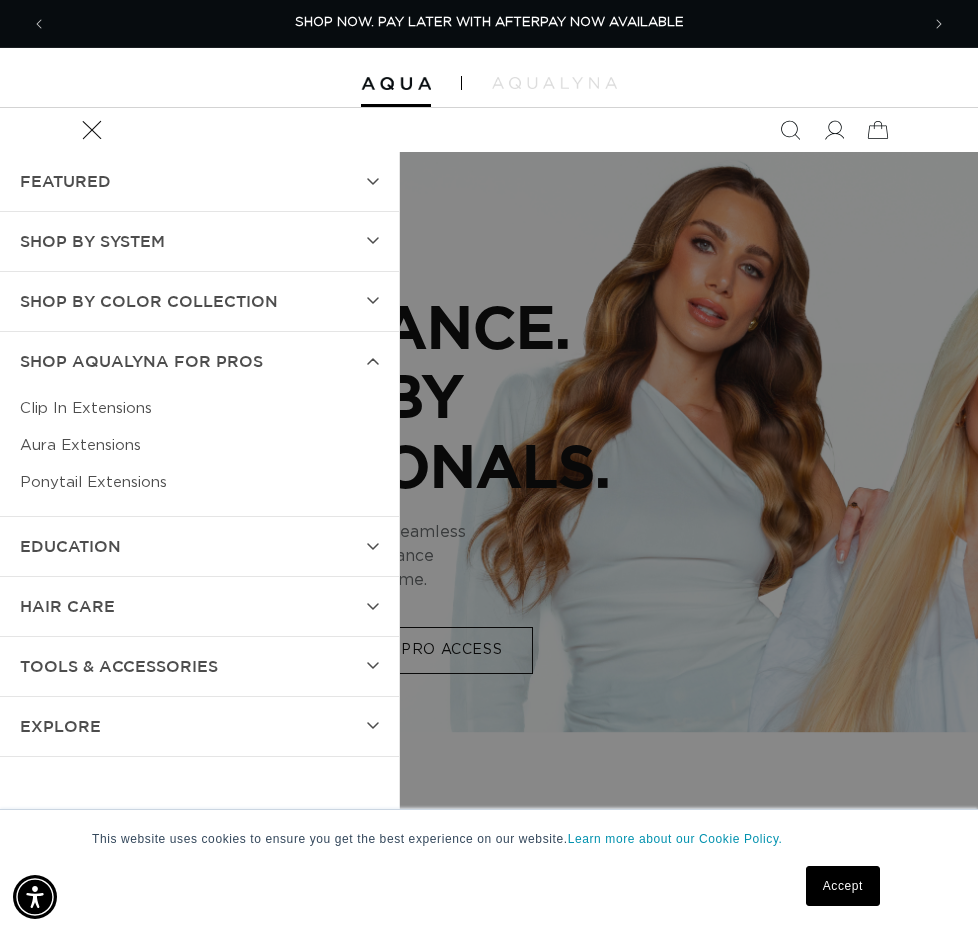 click on "Clip In Extensions" at bounding box center (199, 408) 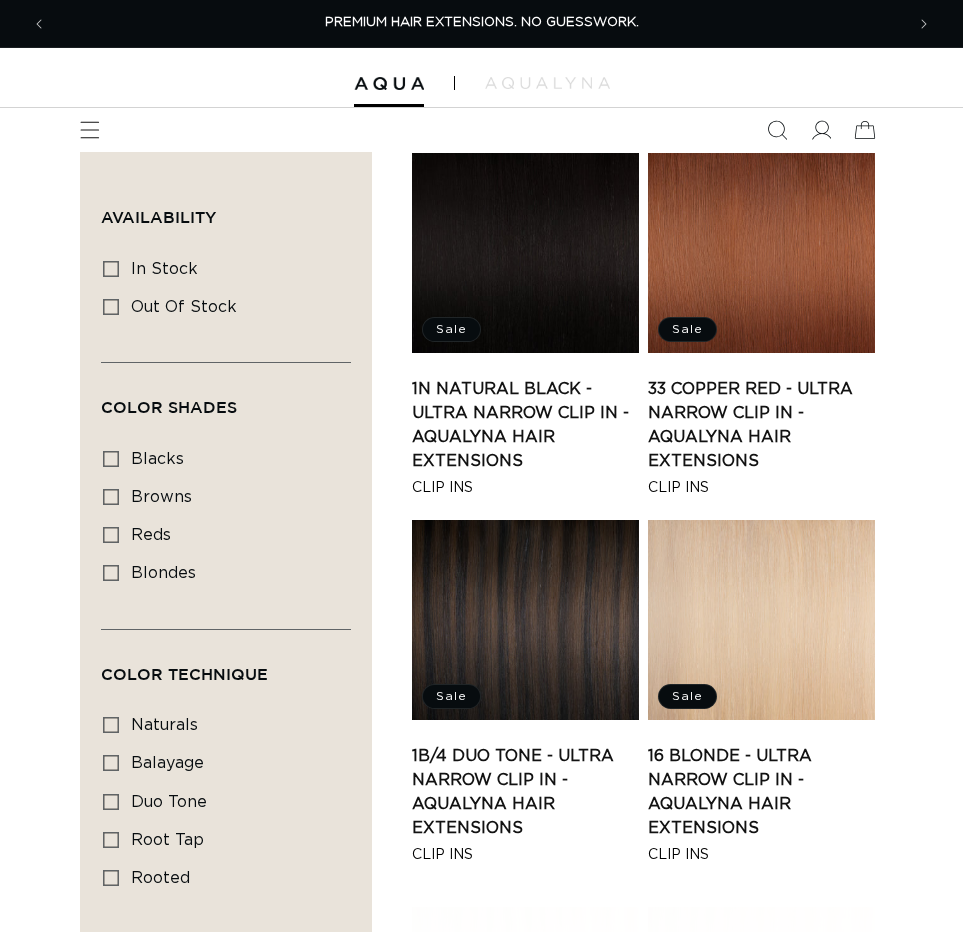 scroll, scrollTop: 0, scrollLeft: 0, axis: both 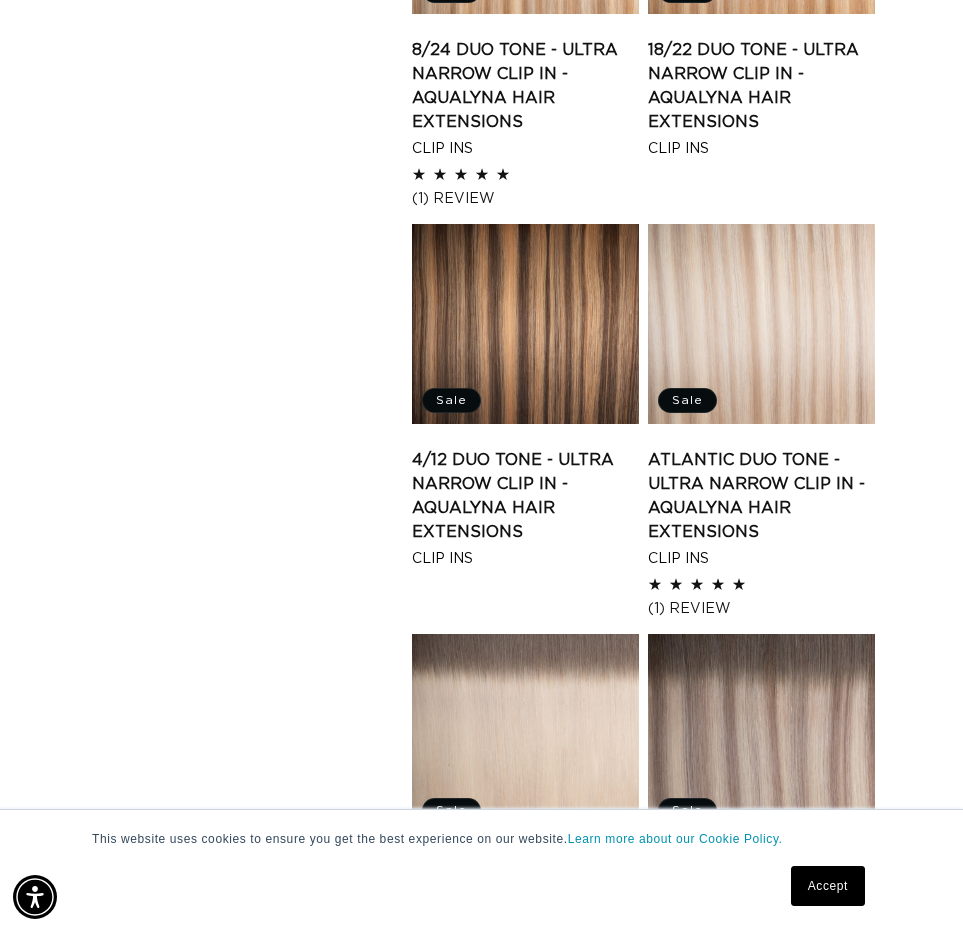 click on "4/12 Duo Tone - Ultra Narrow Clip In - AquaLyna Hair Extensions" at bounding box center (525, 496) 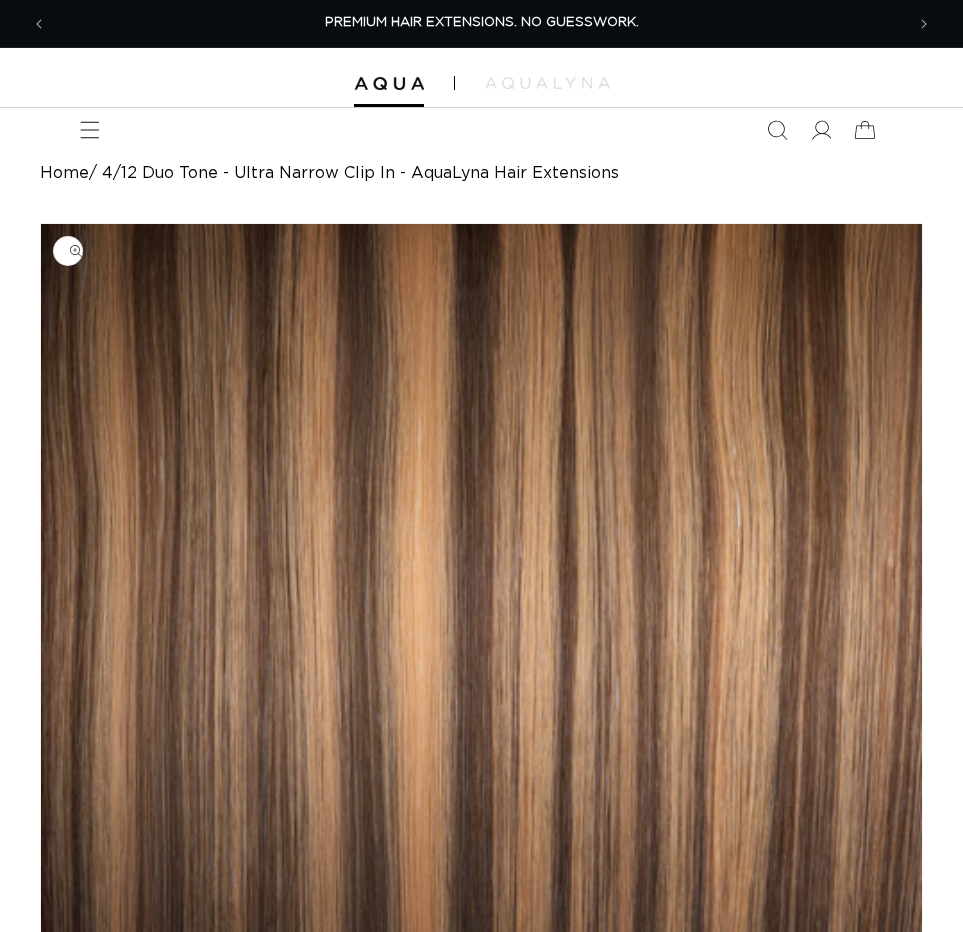 scroll, scrollTop: 0, scrollLeft: 0, axis: both 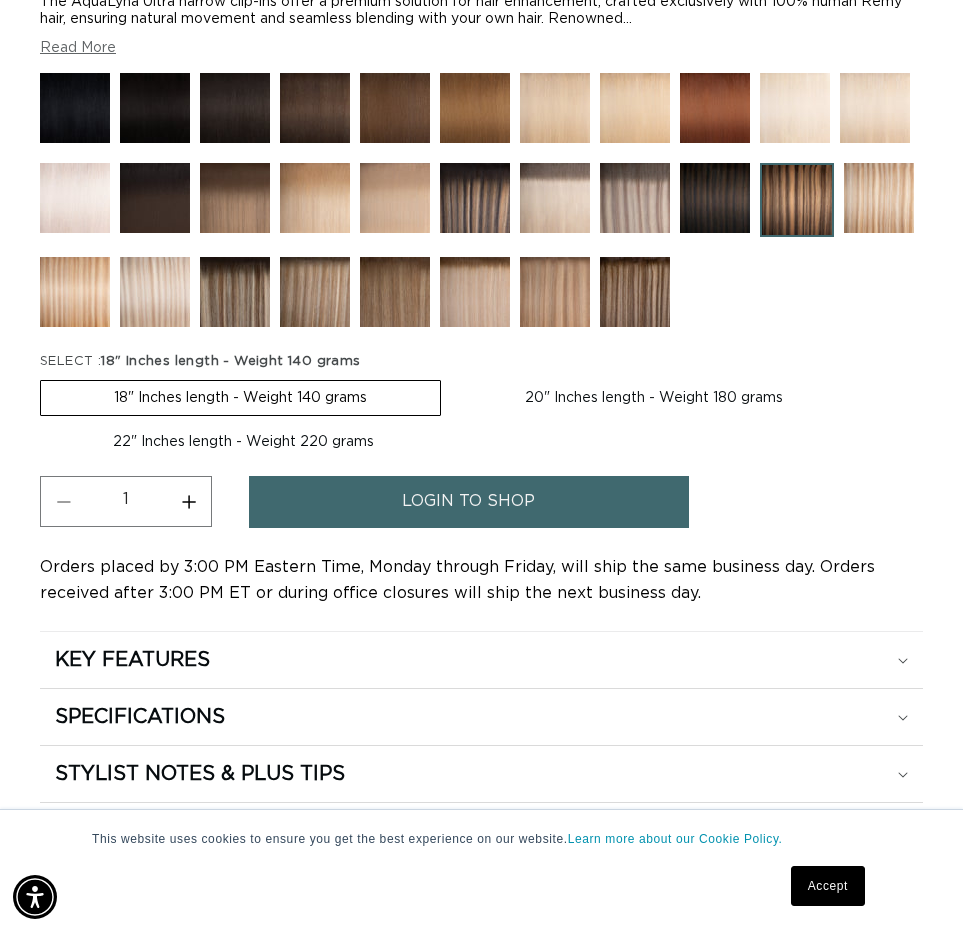 click at bounding box center [635, 198] 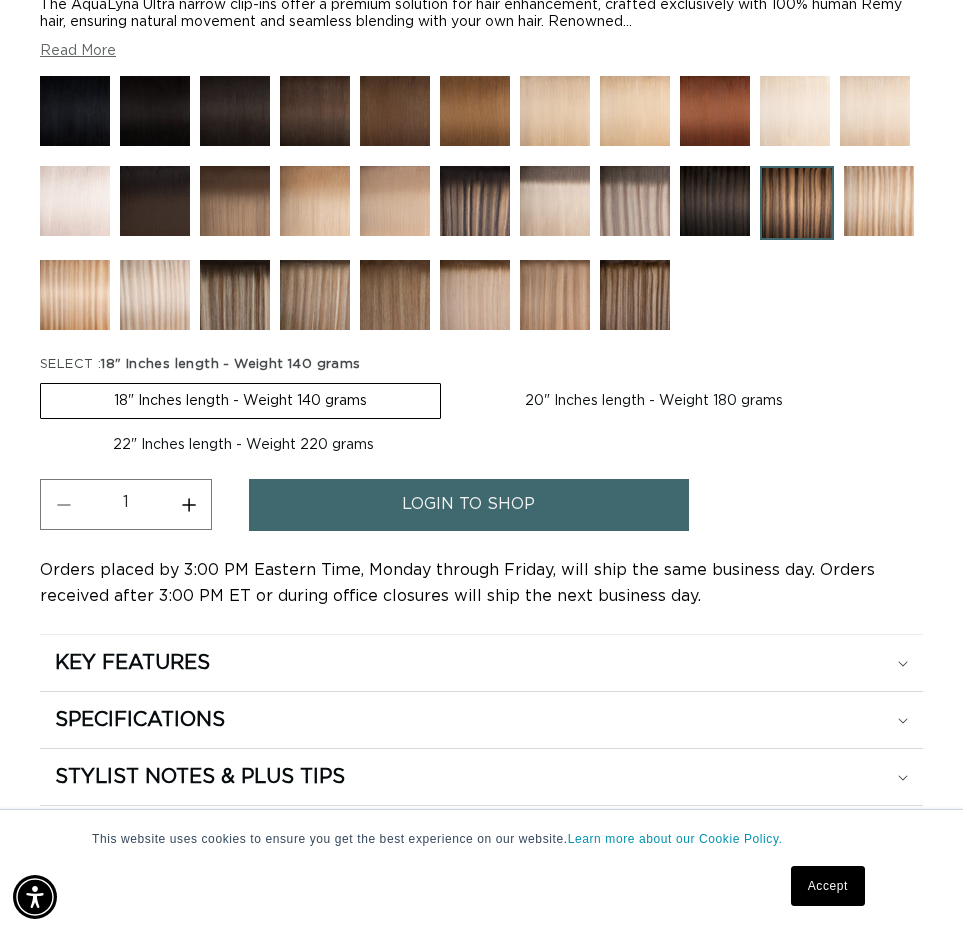 scroll, scrollTop: 0, scrollLeft: 857, axis: horizontal 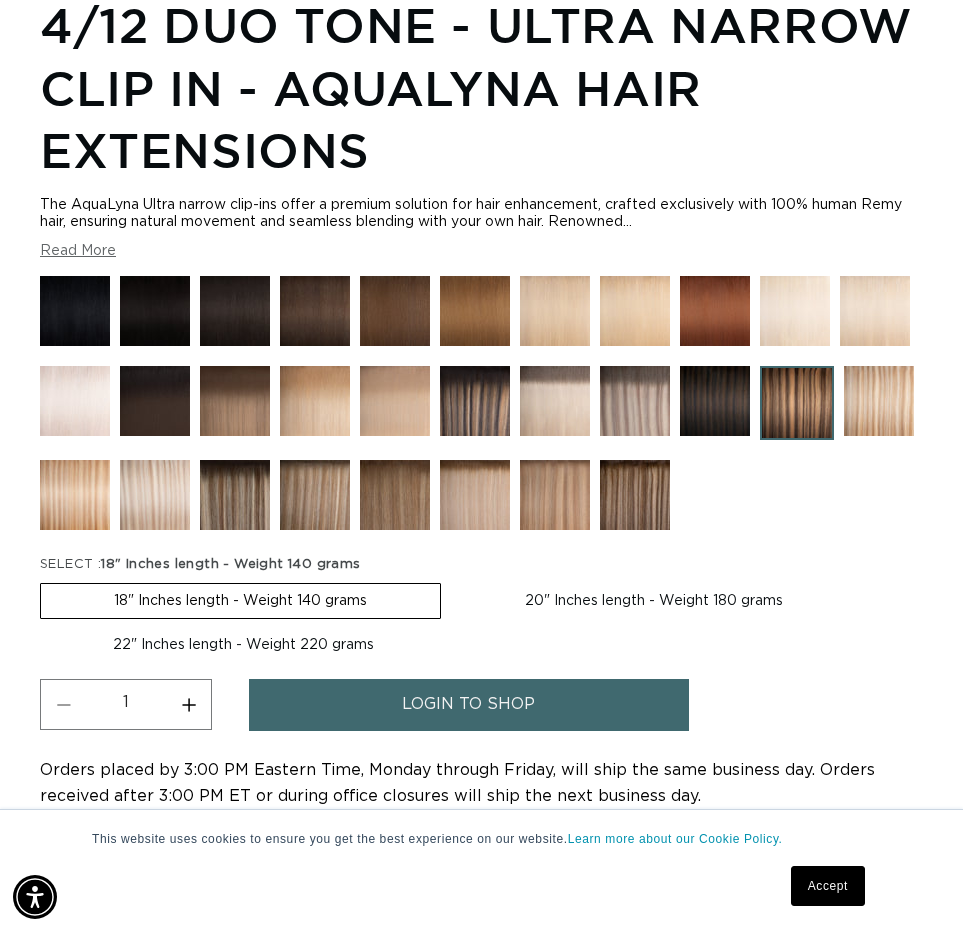 click at bounding box center [555, 495] 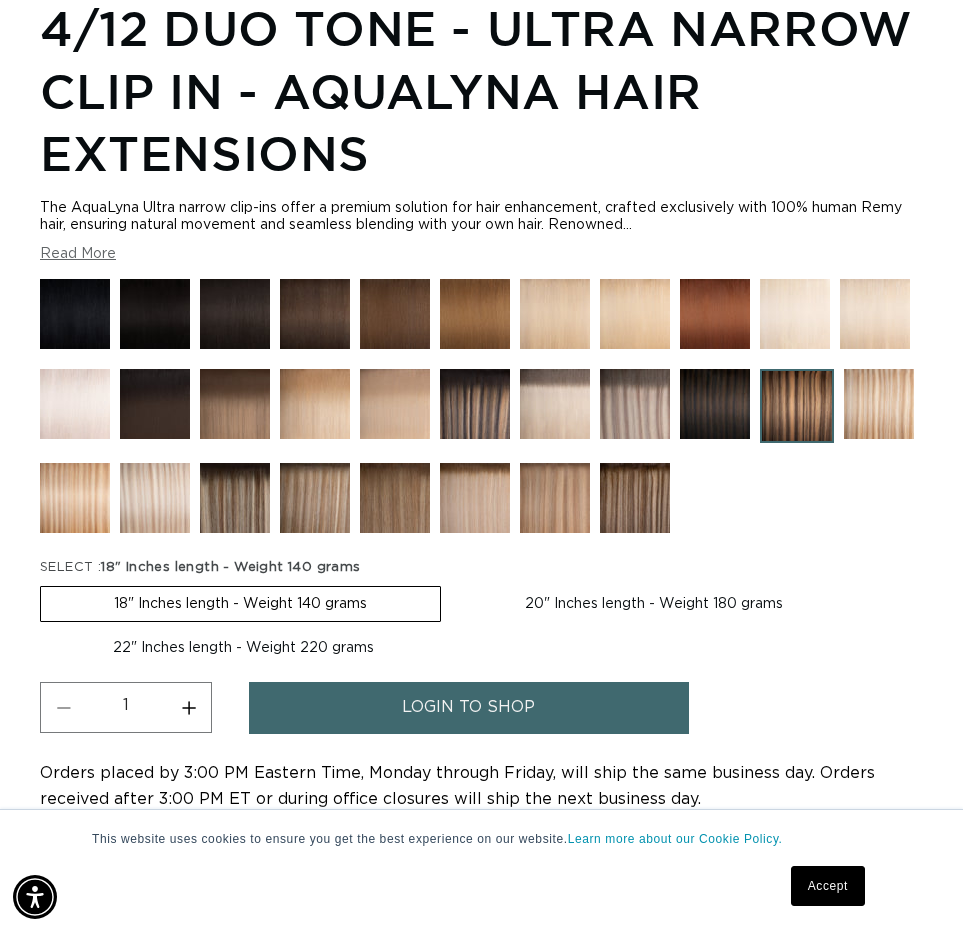 scroll, scrollTop: 0, scrollLeft: 0, axis: both 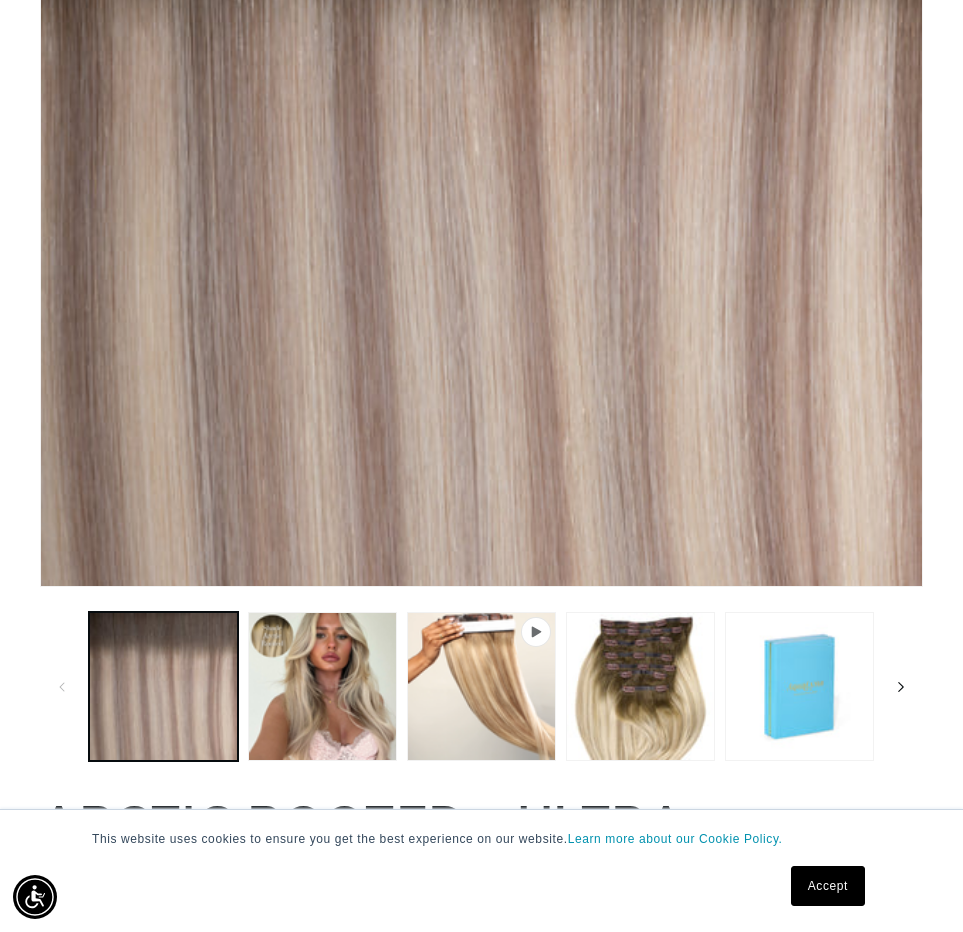 click at bounding box center (901, 687) 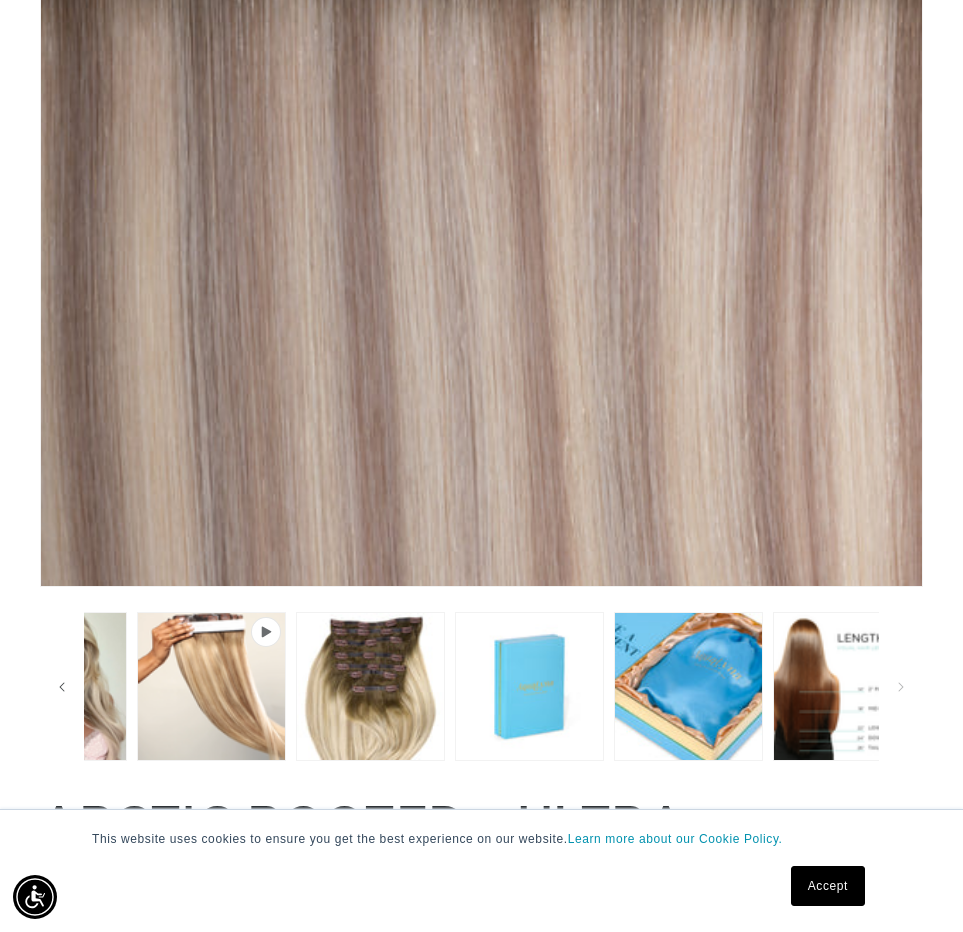 scroll, scrollTop: 0, scrollLeft: 318, axis: horizontal 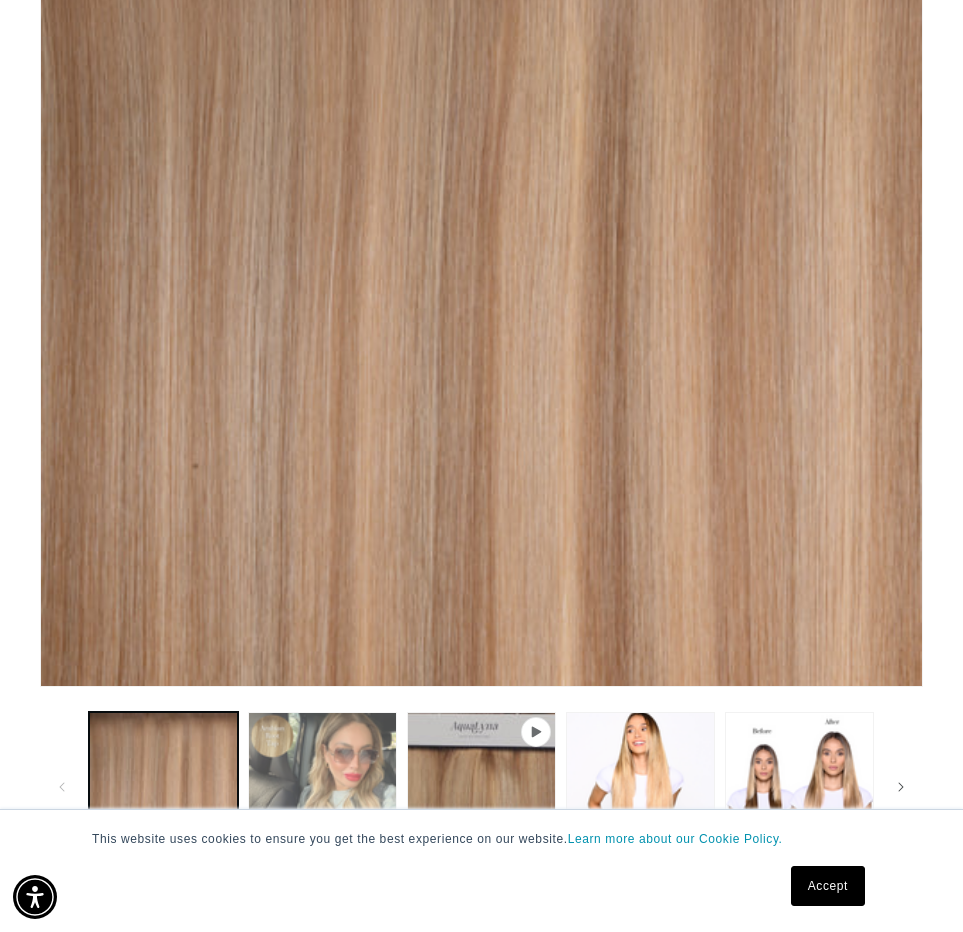 click at bounding box center [322, 786] 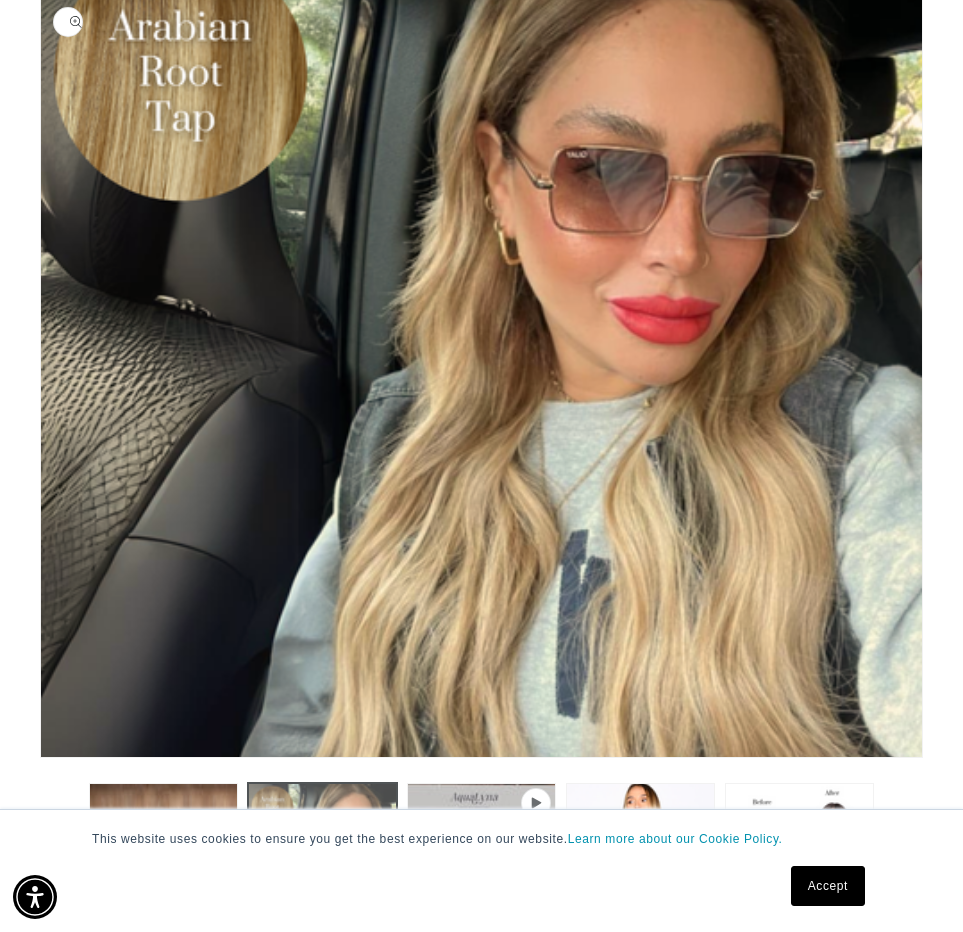 scroll, scrollTop: 223, scrollLeft: 0, axis: vertical 